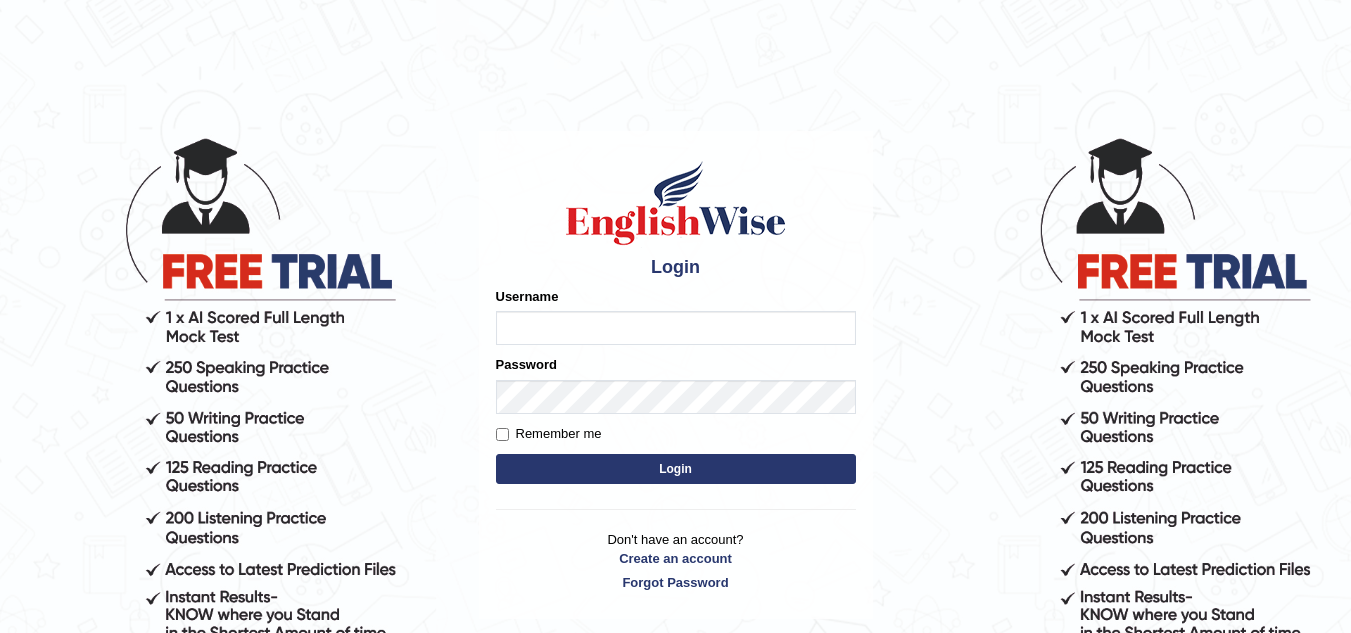 scroll, scrollTop: 0, scrollLeft: 0, axis: both 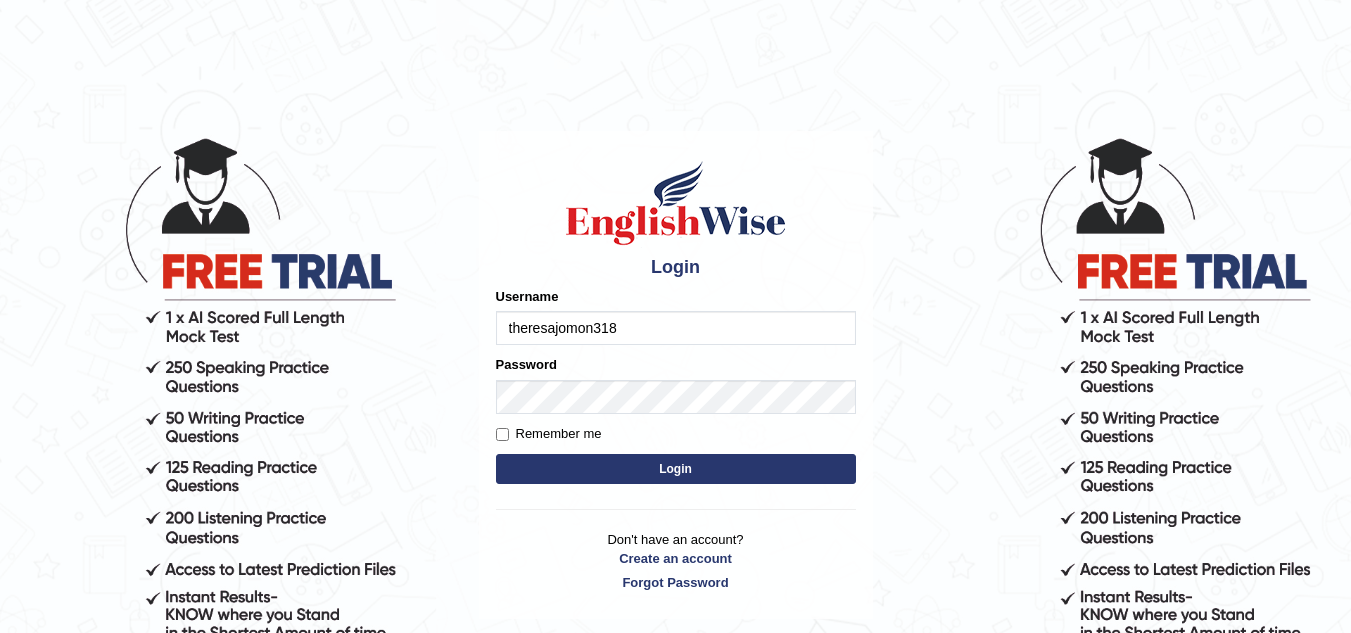 click on "Login" at bounding box center (676, 469) 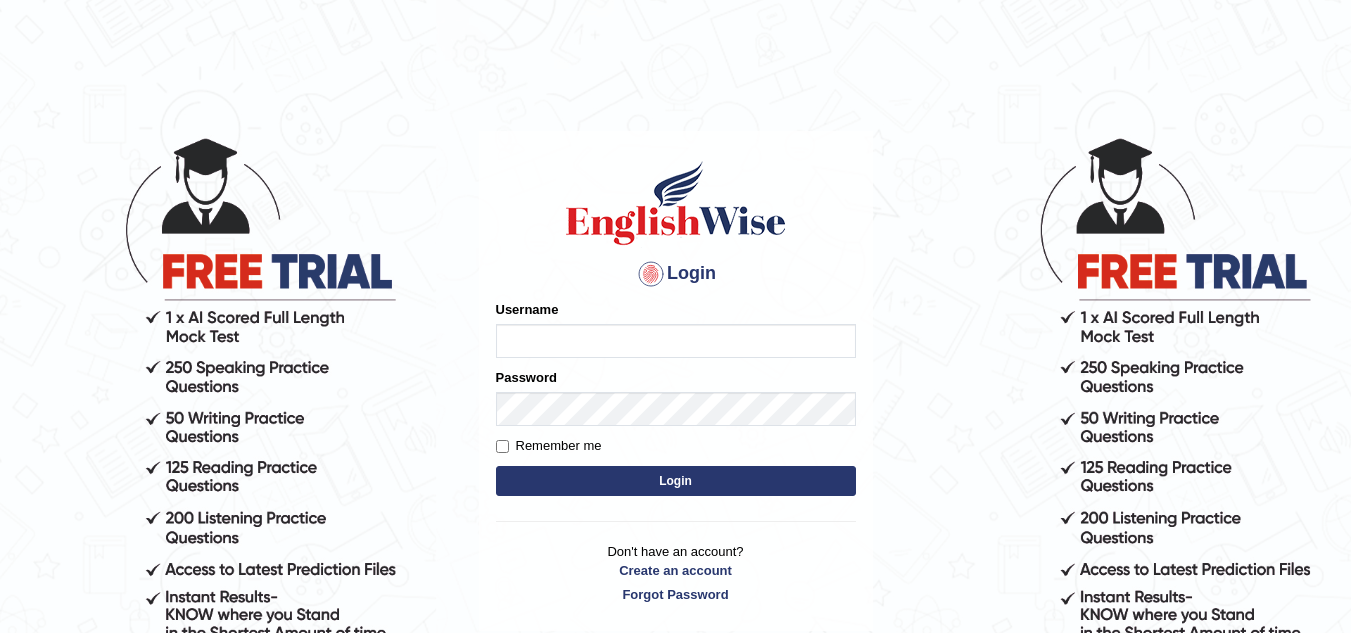 scroll, scrollTop: 0, scrollLeft: 0, axis: both 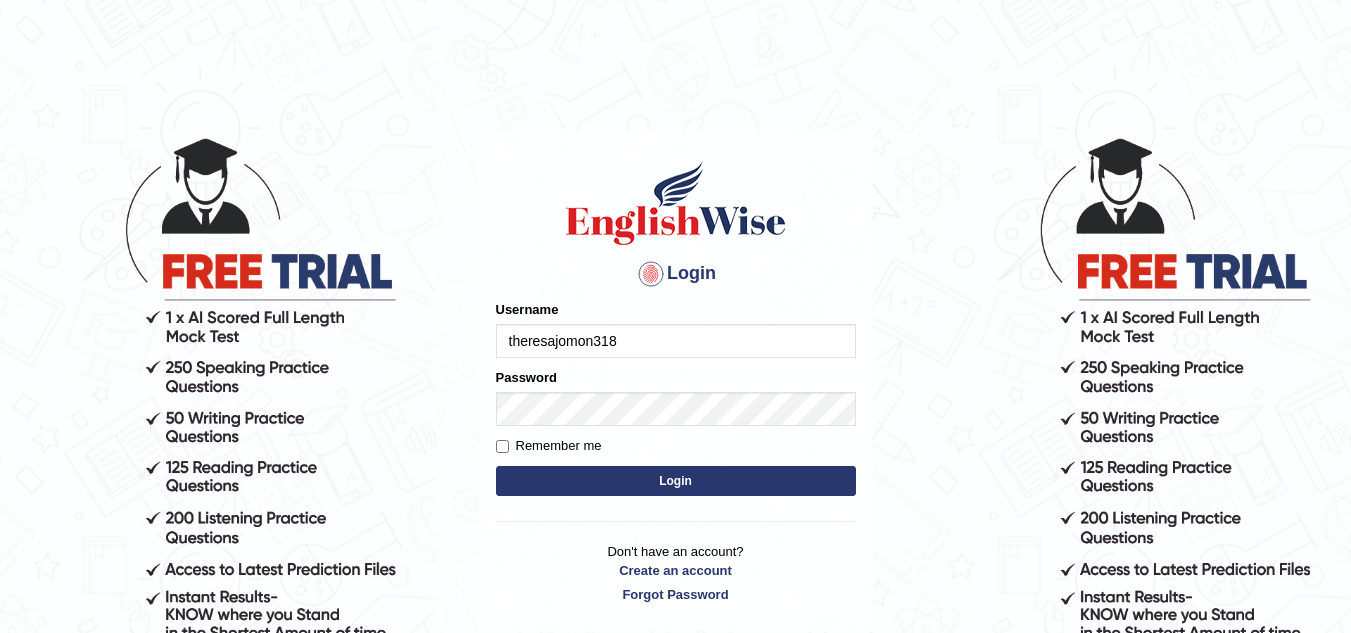 click on "Login" at bounding box center (676, 481) 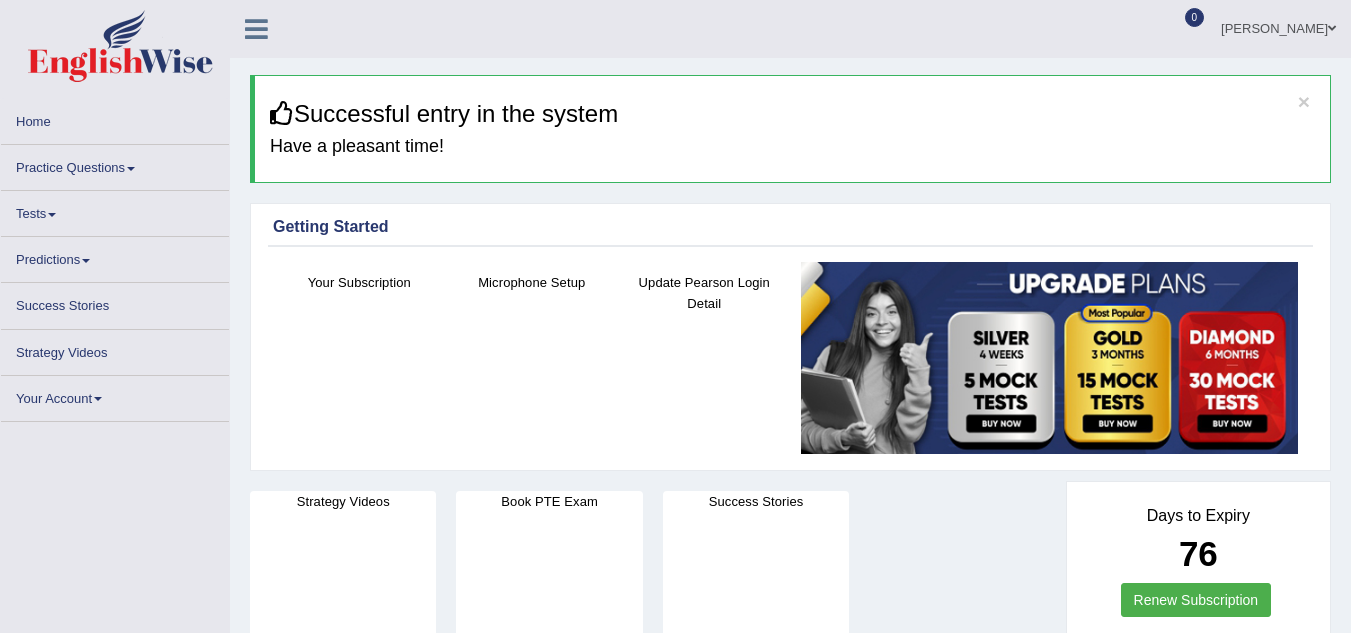 scroll, scrollTop: 0, scrollLeft: 0, axis: both 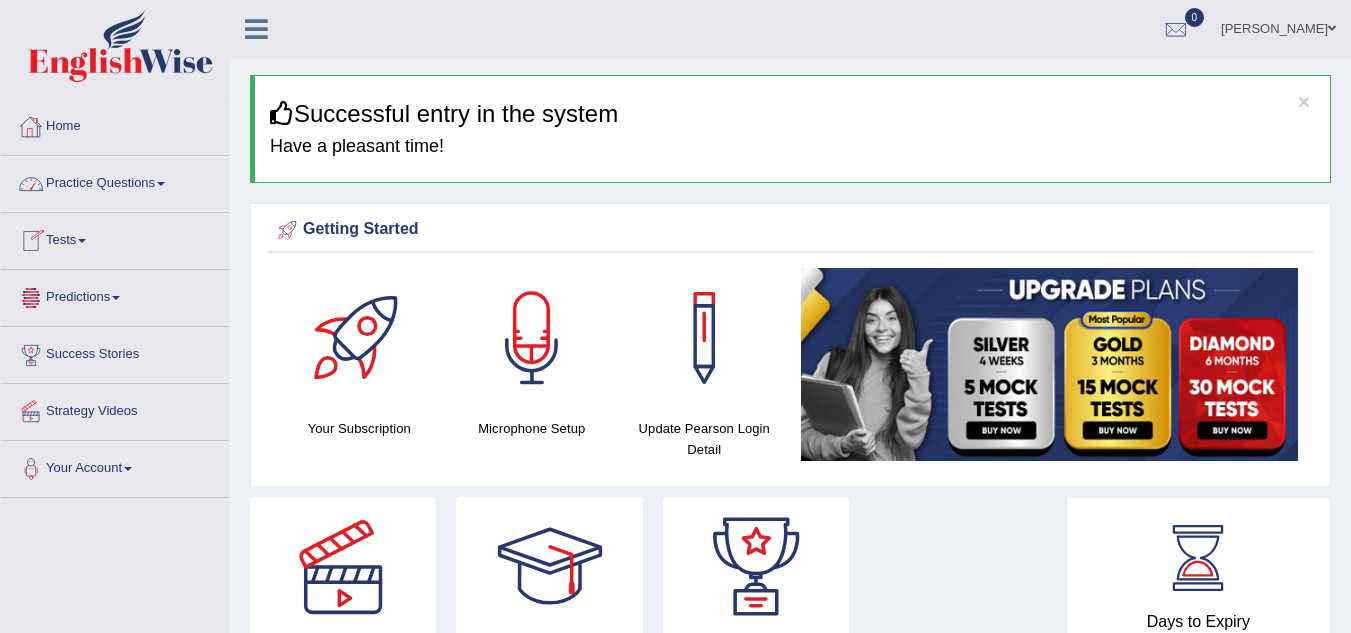 click on "Home" at bounding box center [115, 124] 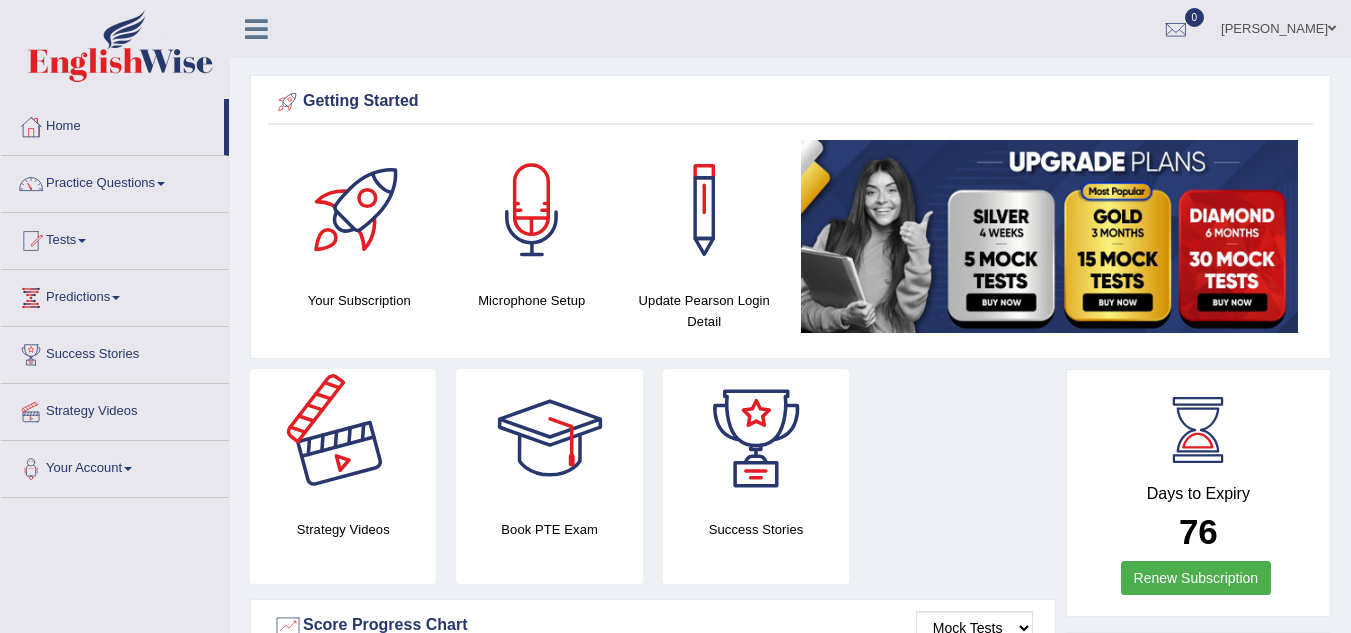 scroll, scrollTop: 0, scrollLeft: 0, axis: both 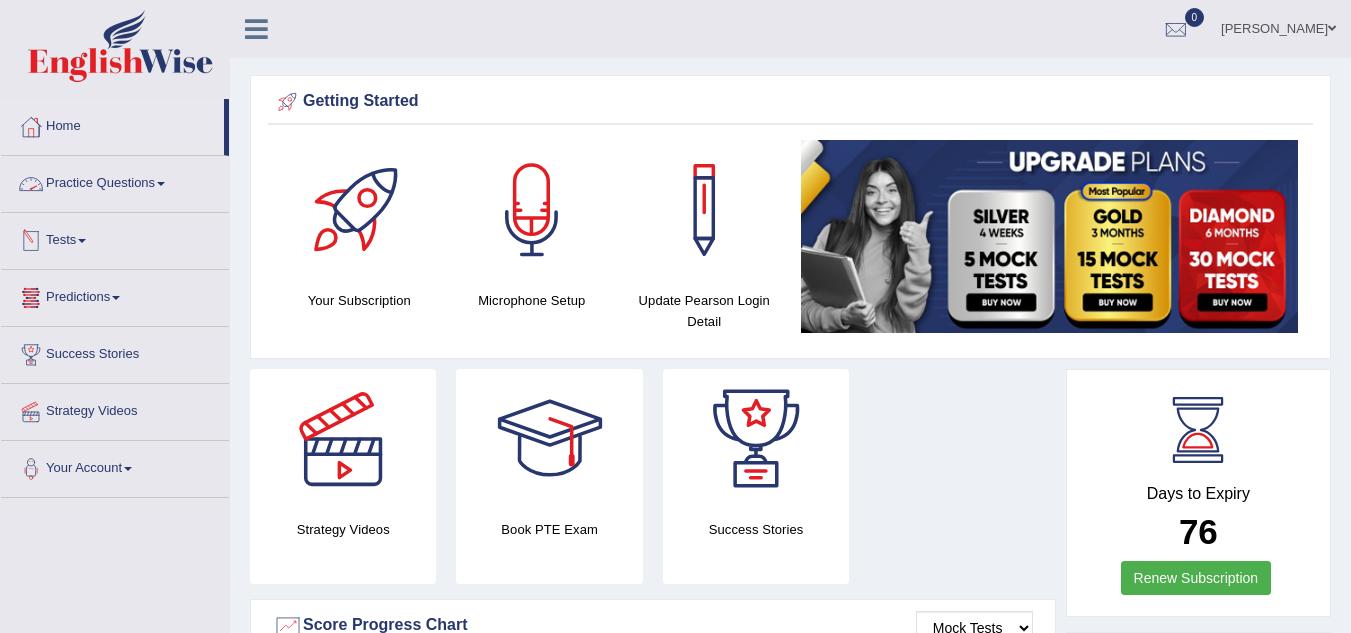 click on "Practice Questions" at bounding box center (115, 181) 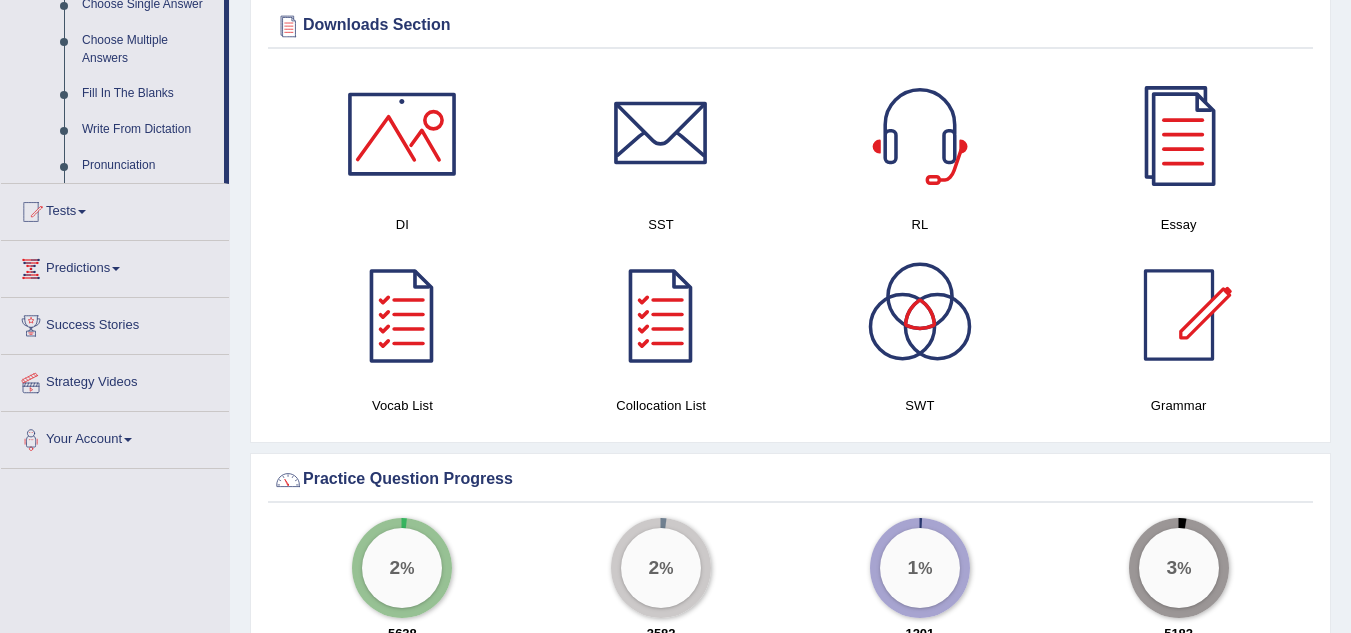 scroll, scrollTop: 1010, scrollLeft: 0, axis: vertical 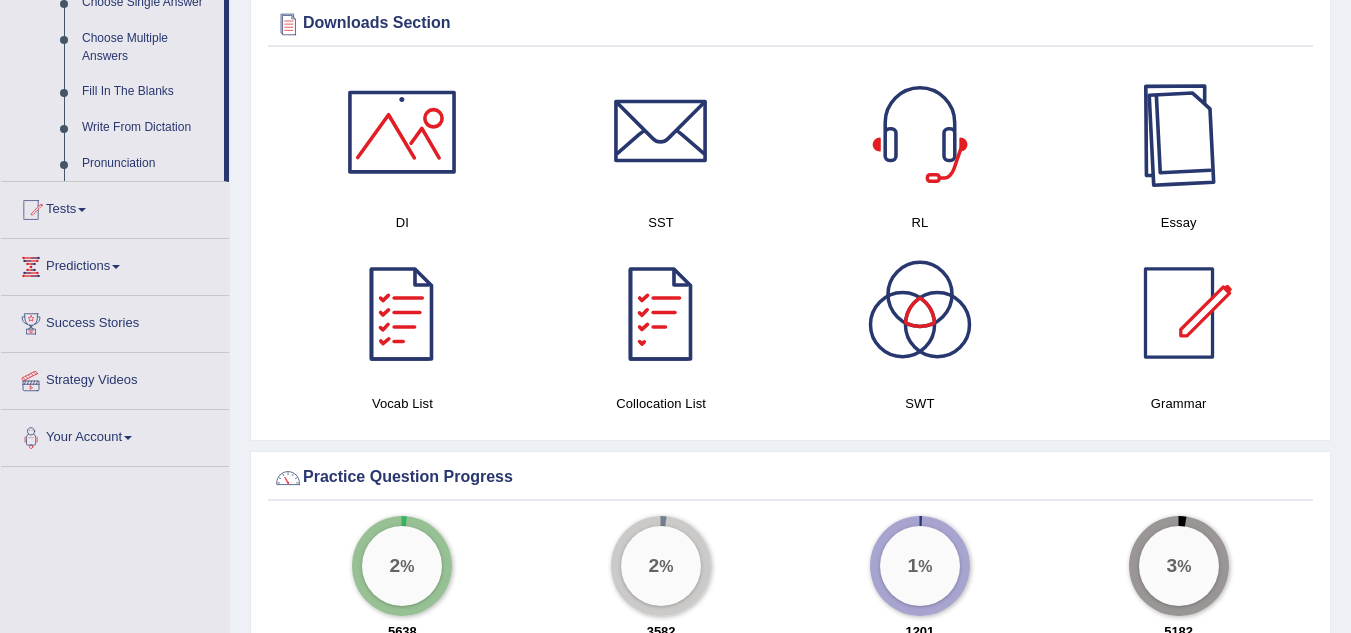 click at bounding box center (1179, 132) 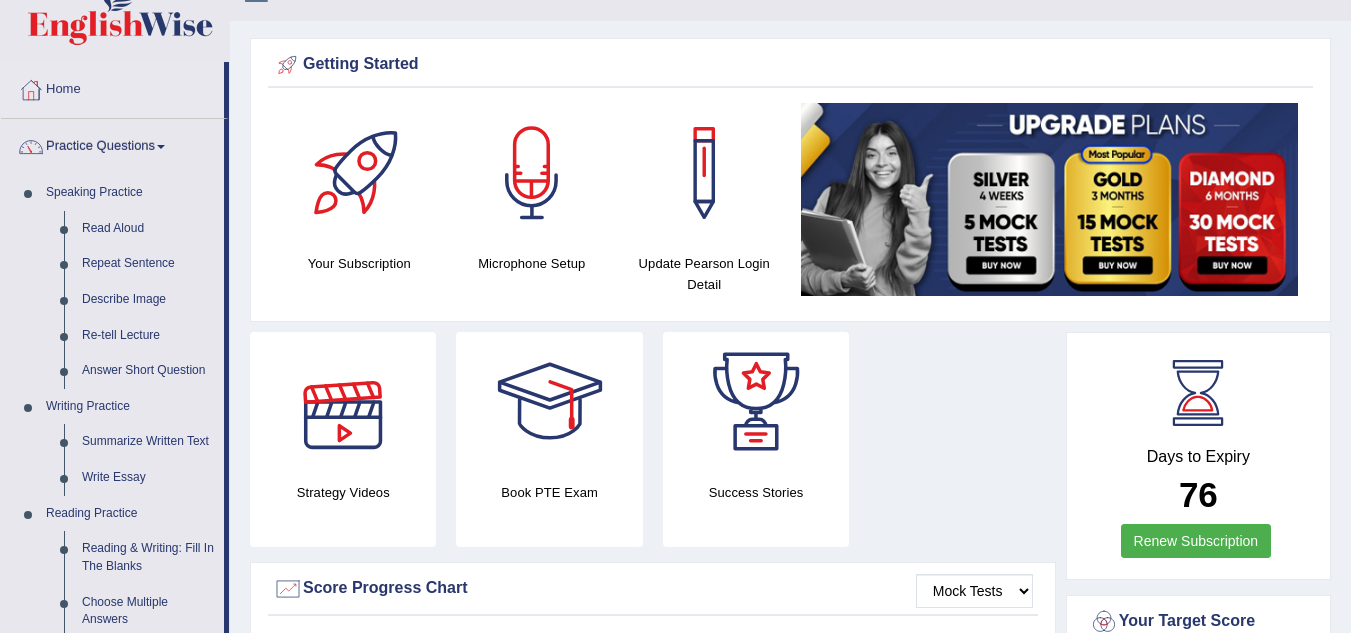 scroll, scrollTop: 36, scrollLeft: 0, axis: vertical 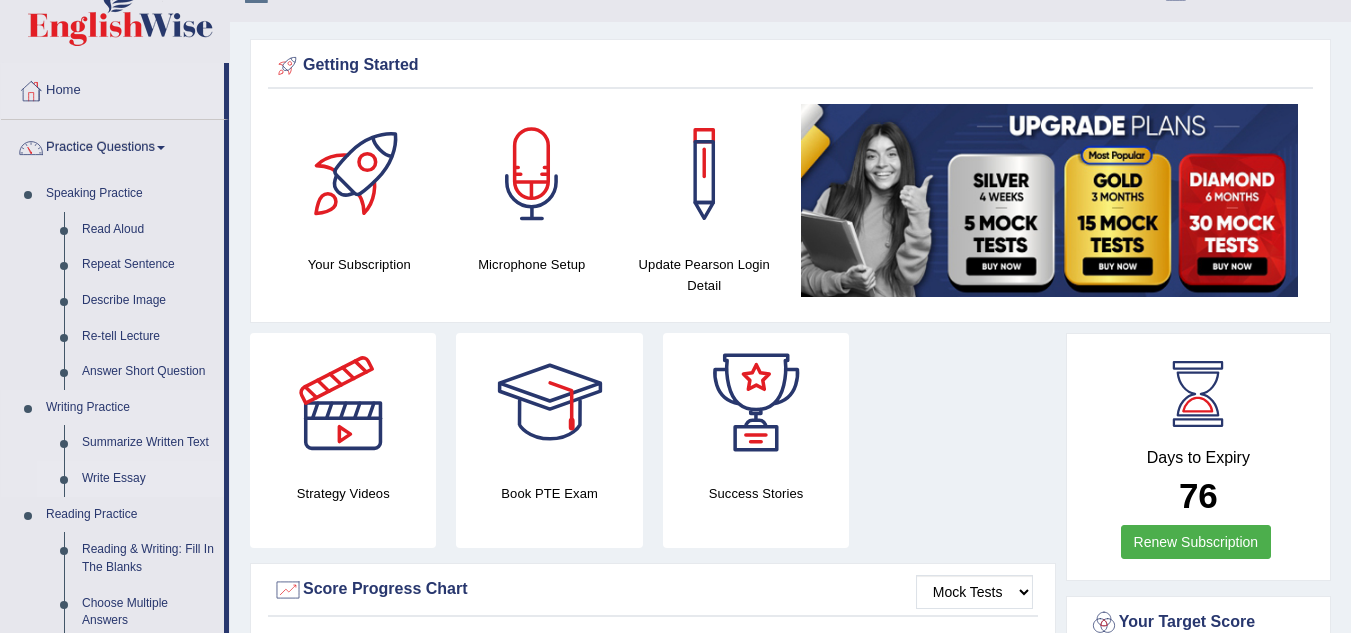 click on "Write Essay" at bounding box center [148, 479] 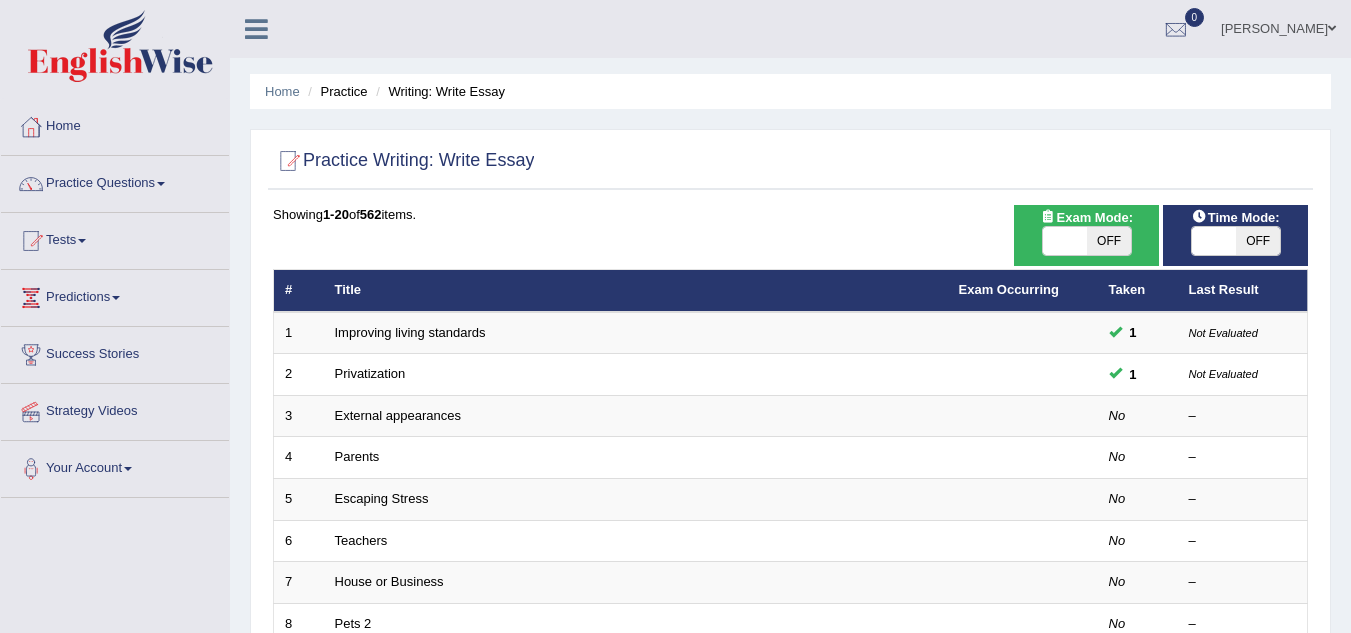 click on "External appearances" at bounding box center (398, 415) 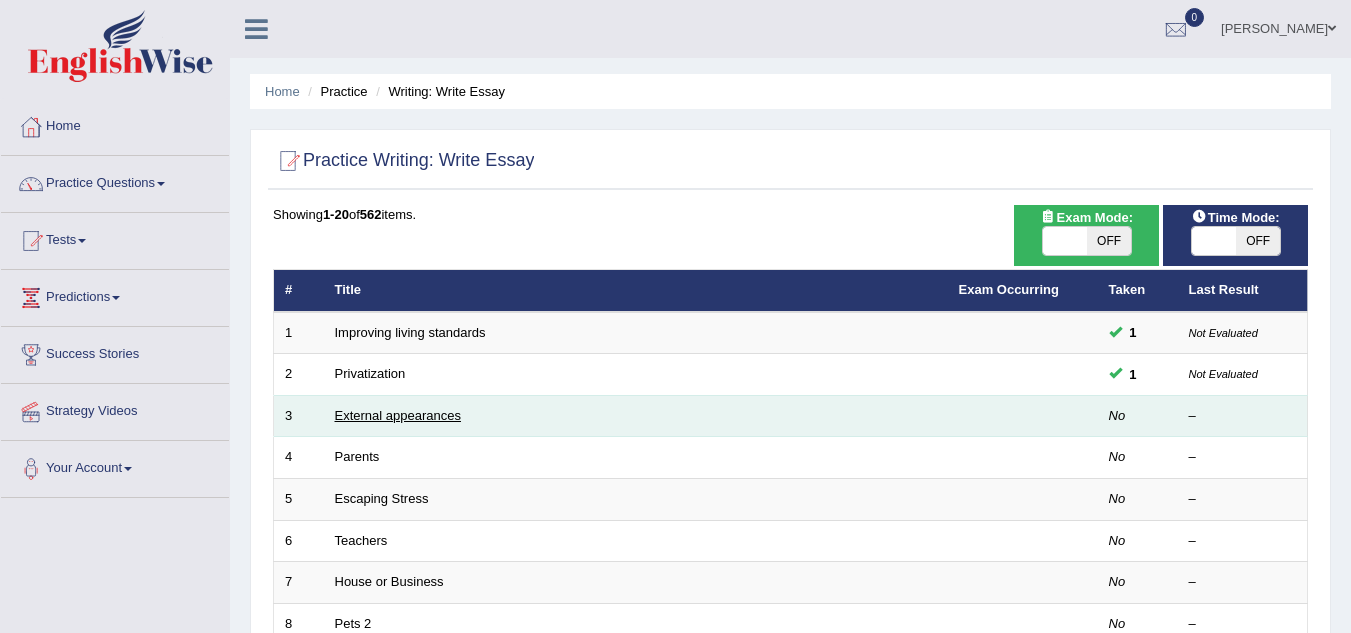 scroll, scrollTop: 0, scrollLeft: 0, axis: both 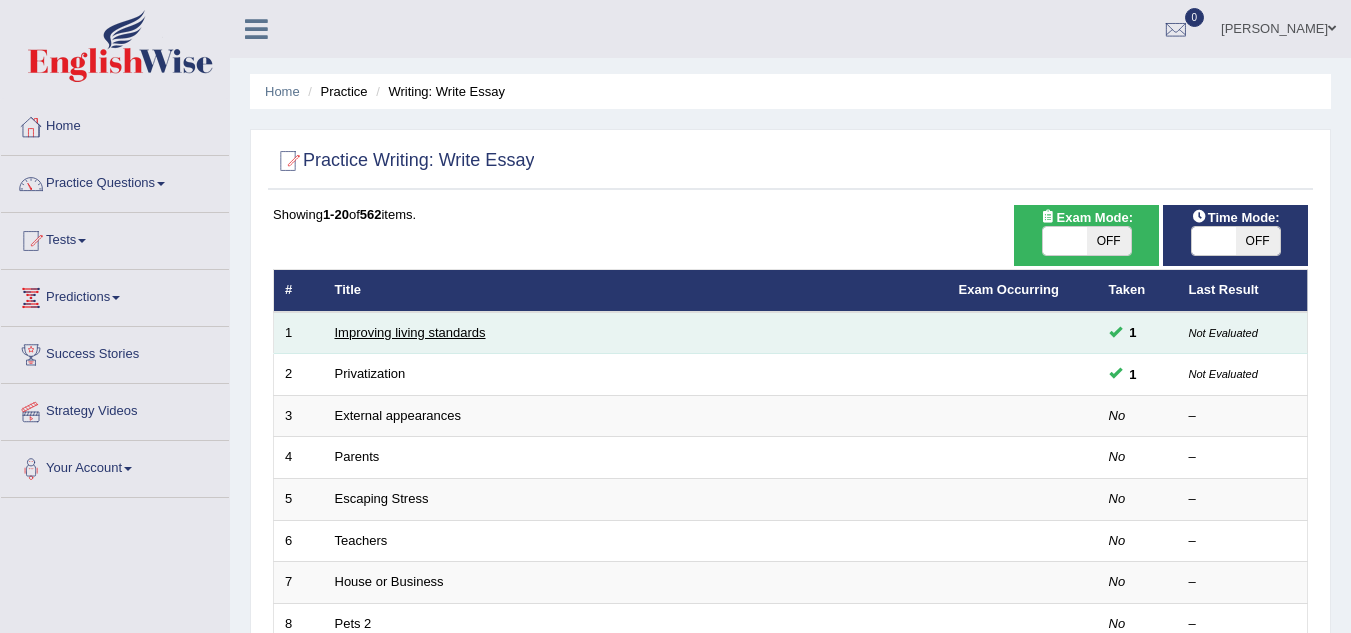 click on "Improving living standards" at bounding box center (410, 332) 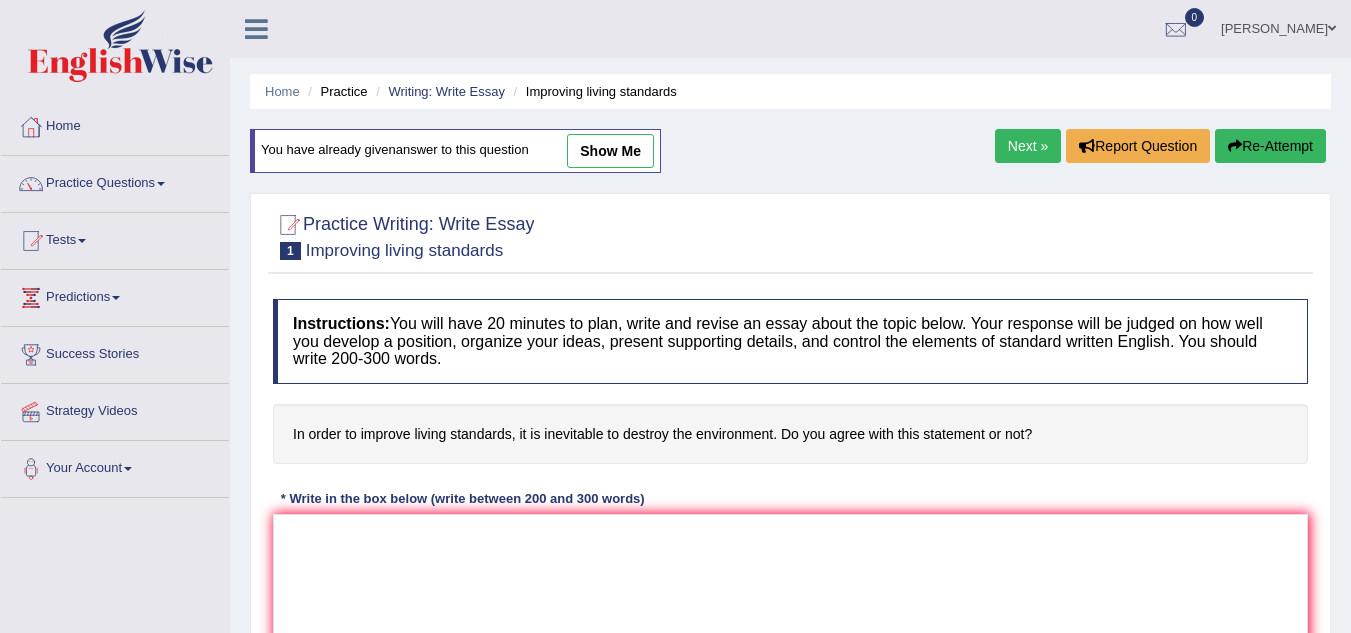 scroll, scrollTop: 0, scrollLeft: 0, axis: both 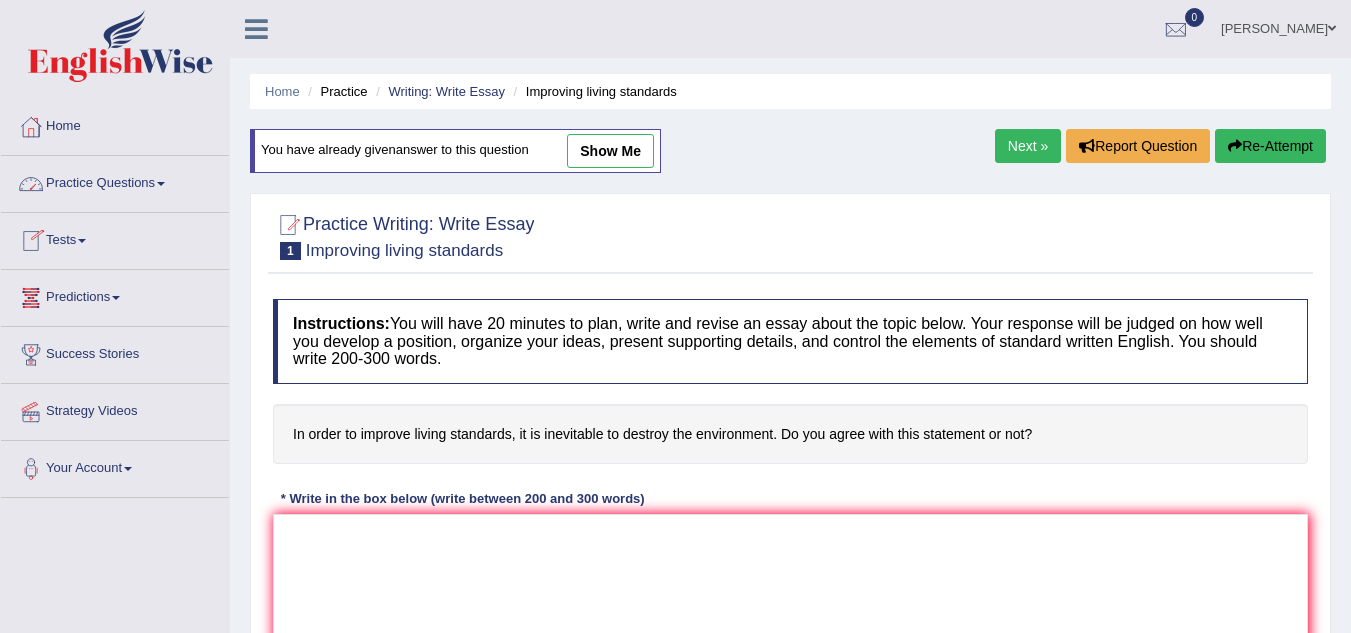 click on "Tests" at bounding box center [115, 238] 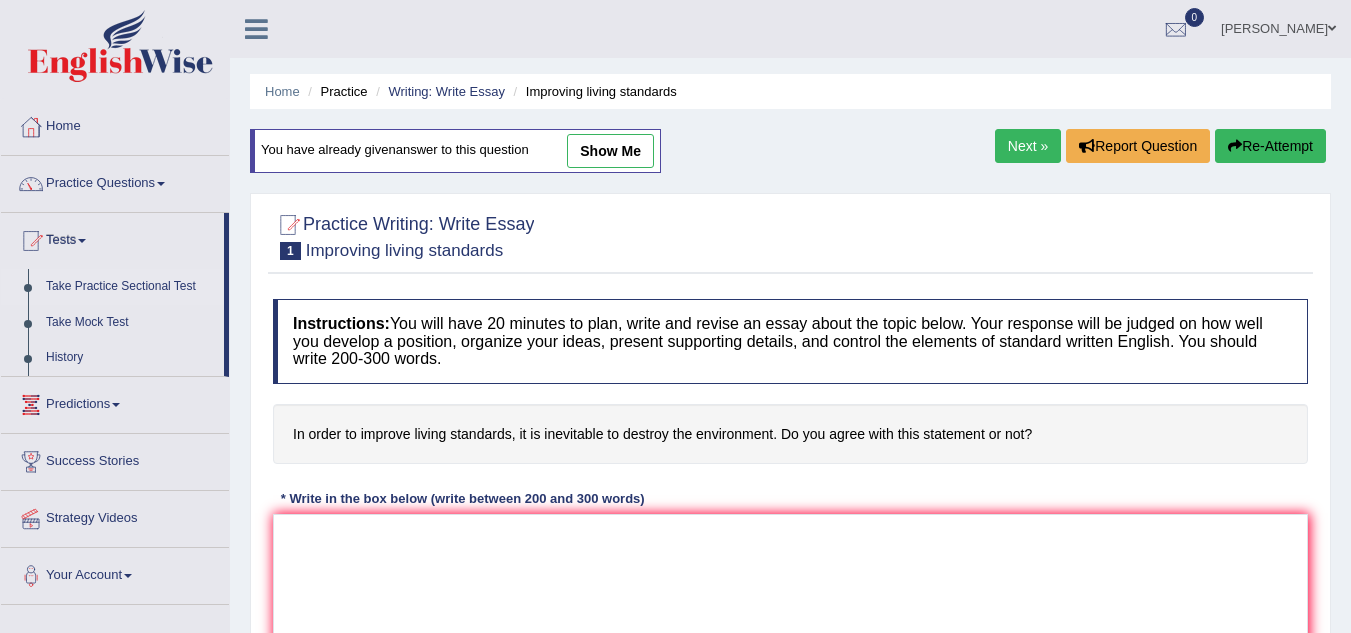 click on "Take Practice Sectional Test" at bounding box center (130, 287) 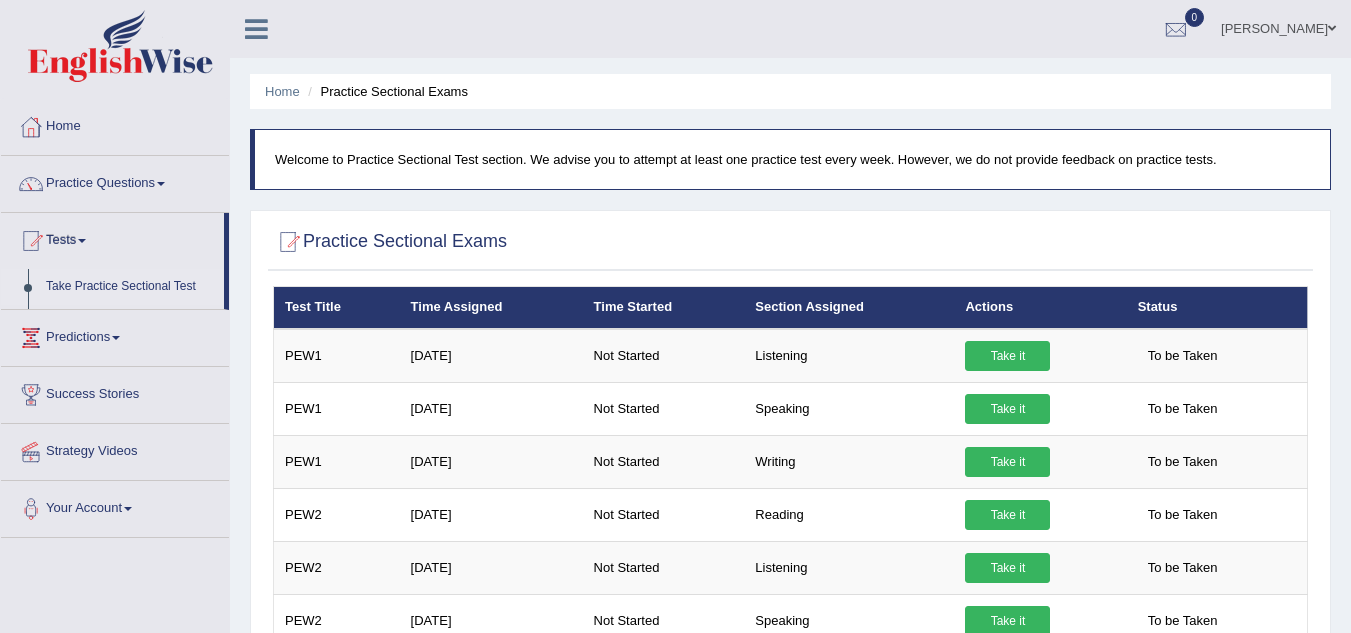 scroll, scrollTop: 0, scrollLeft: 0, axis: both 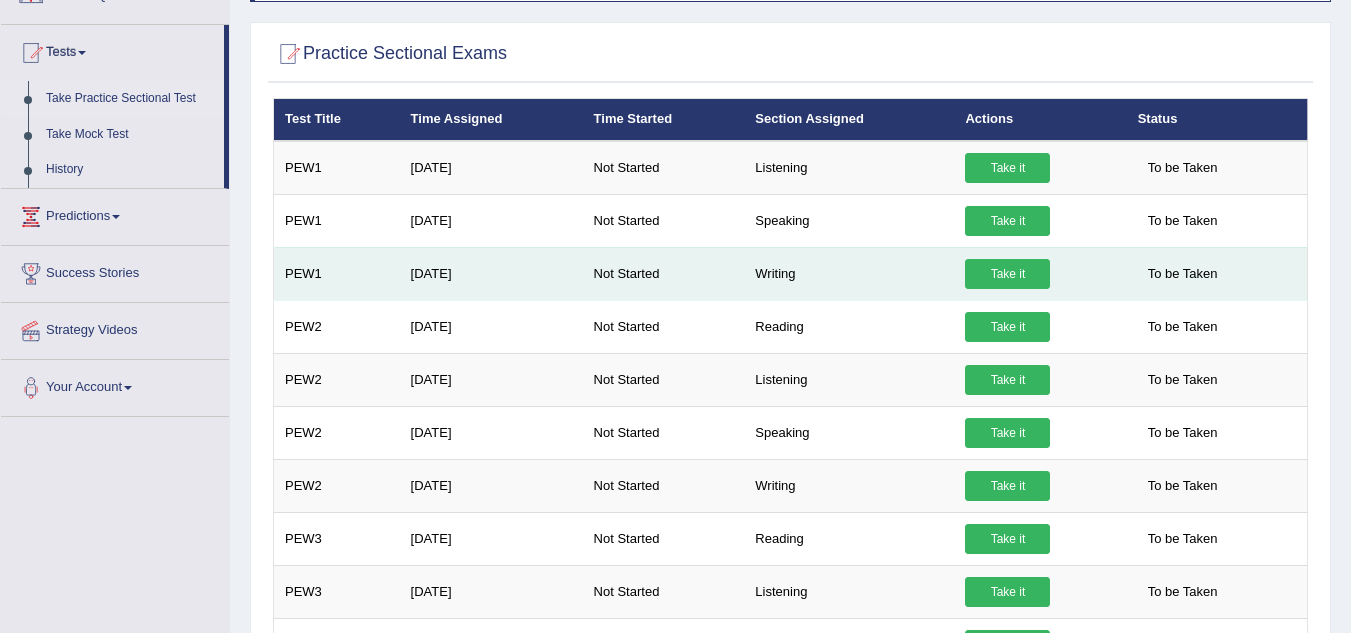 click on "Take it" at bounding box center (1007, 274) 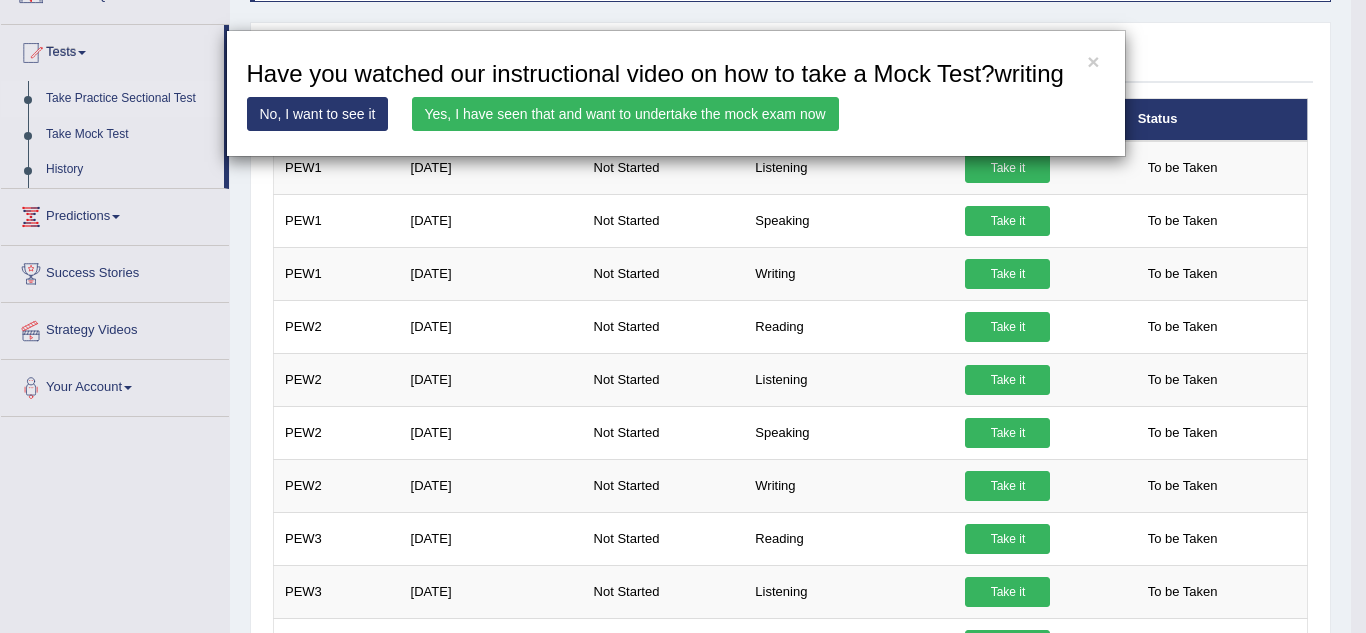 click on "Yes, I have seen that and want to undertake the mock exam now" at bounding box center [625, 114] 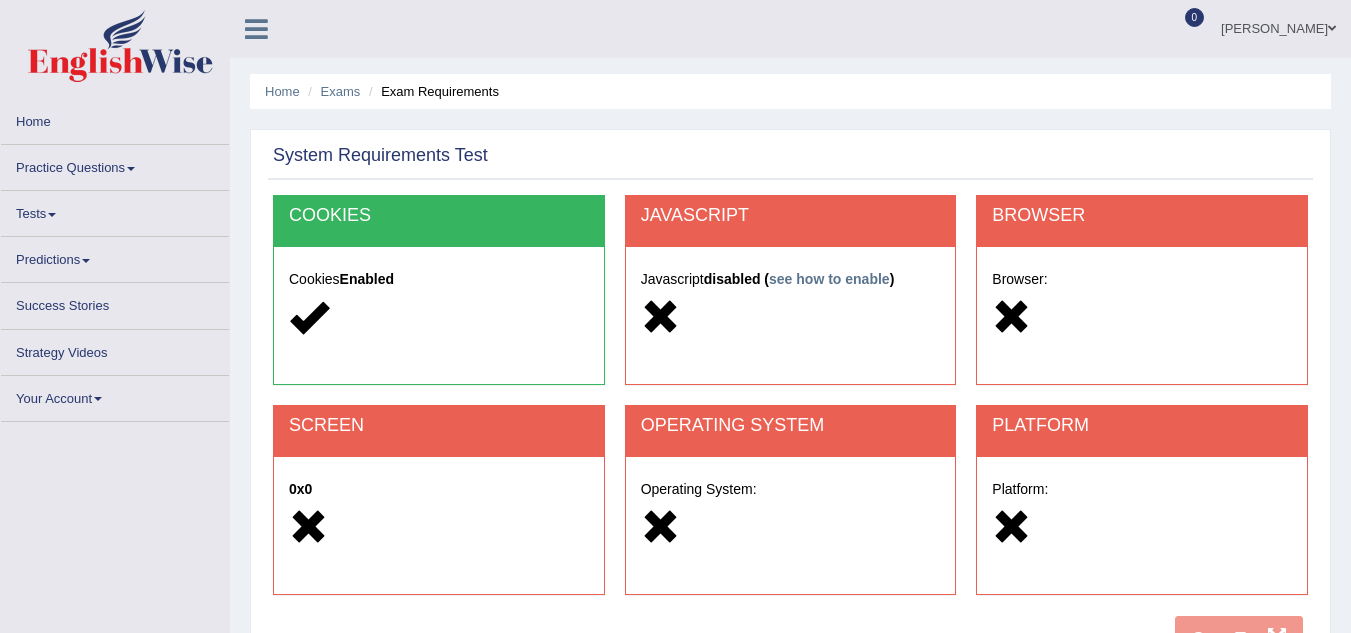 scroll, scrollTop: 0, scrollLeft: 0, axis: both 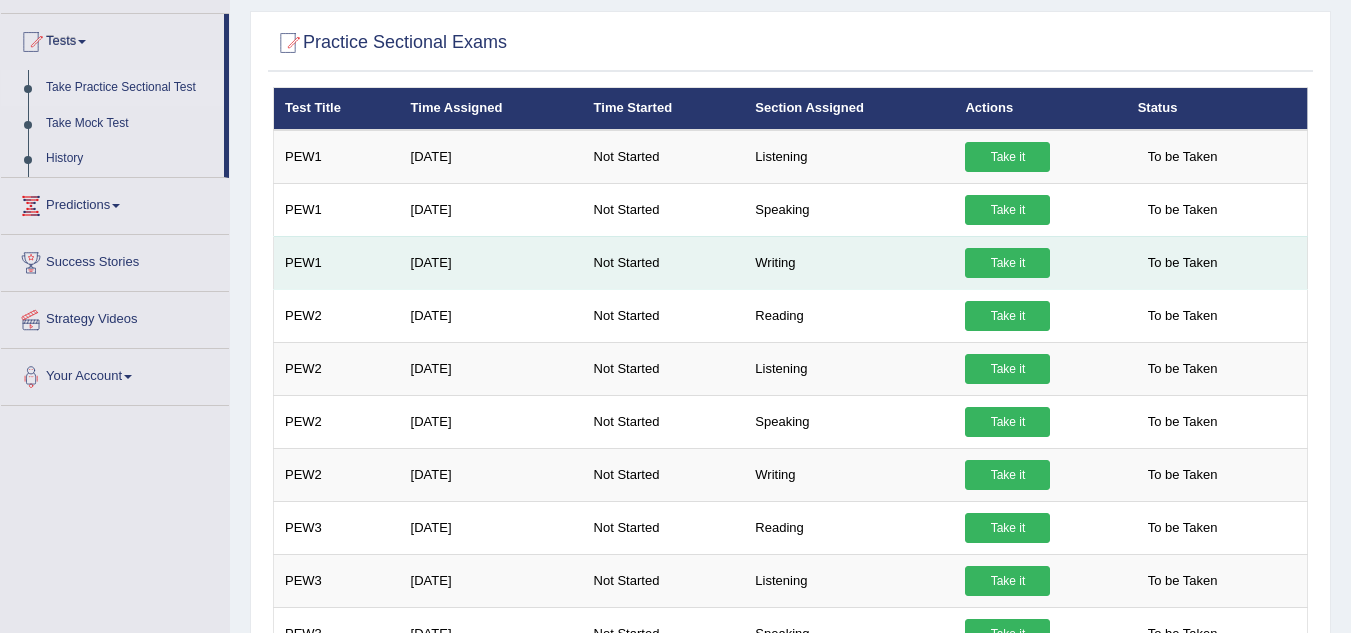 click on "Take it" at bounding box center [1007, 263] 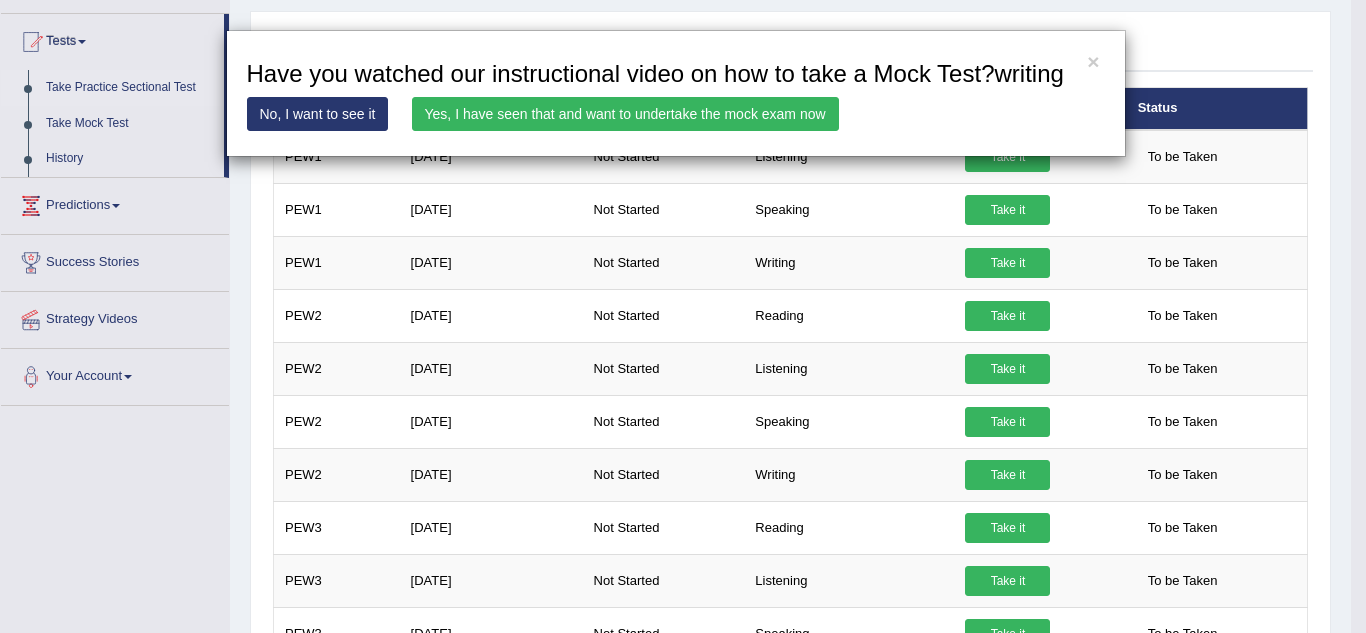click on "No, I want to see it" at bounding box center [318, 114] 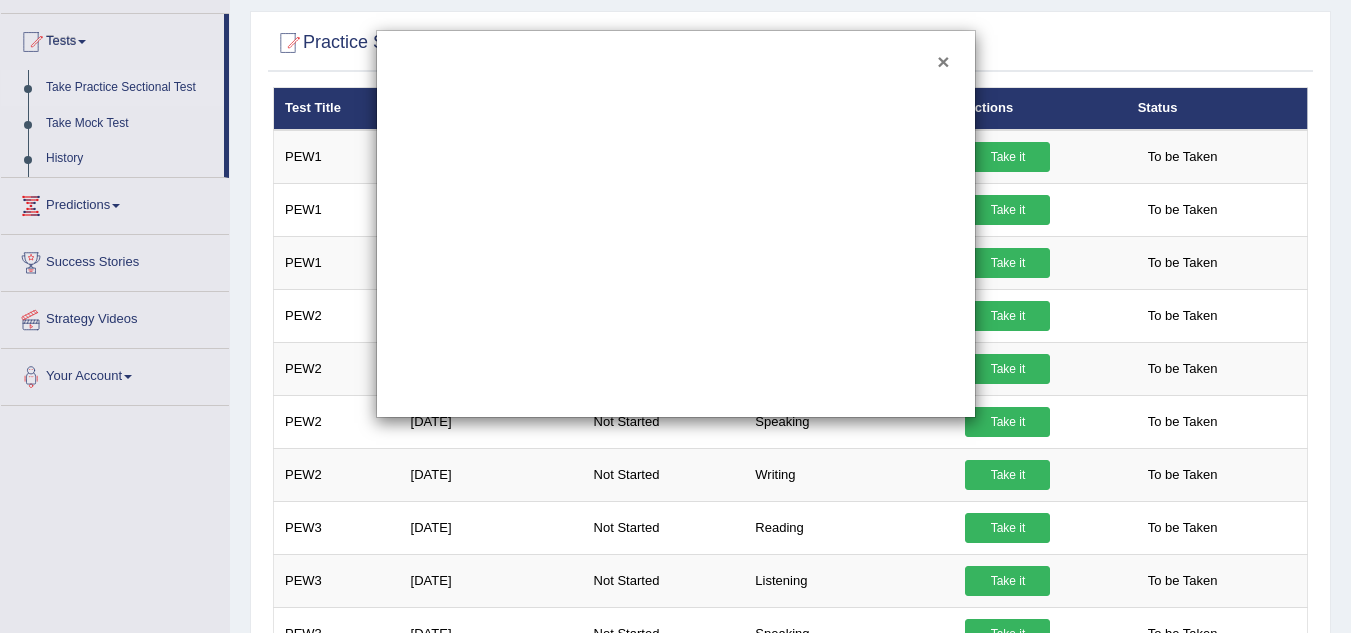 click on "×" at bounding box center [943, 61] 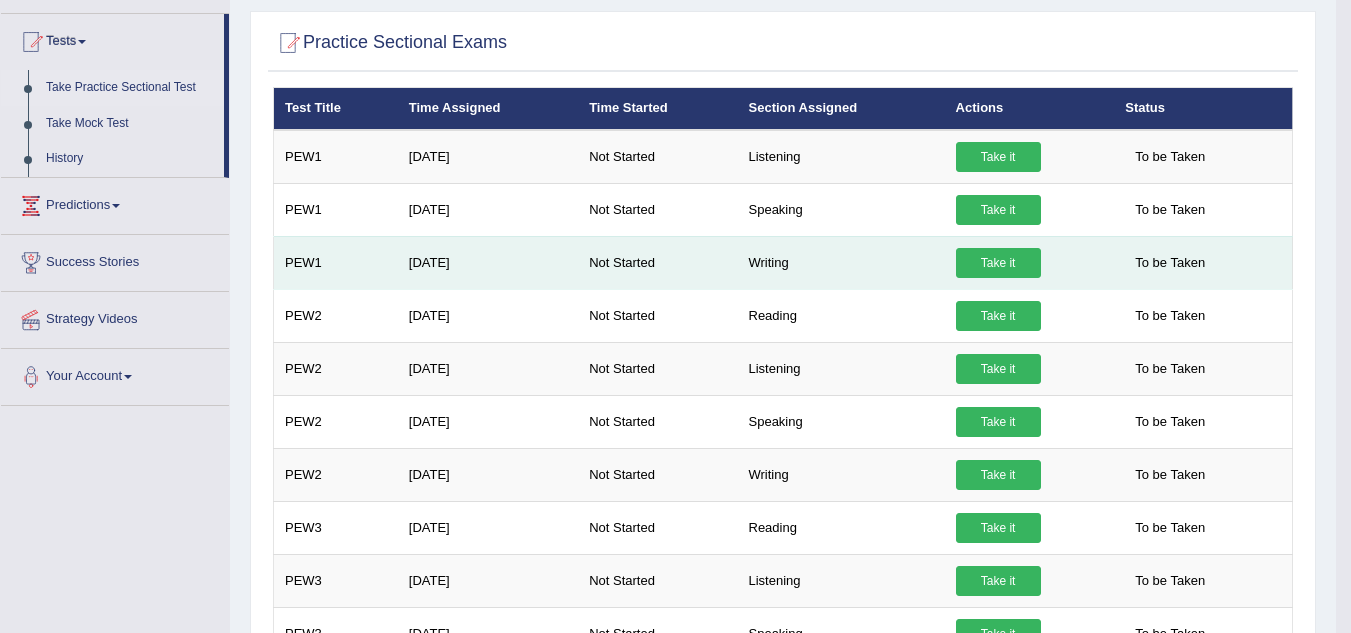 click on "Take it" at bounding box center [998, 263] 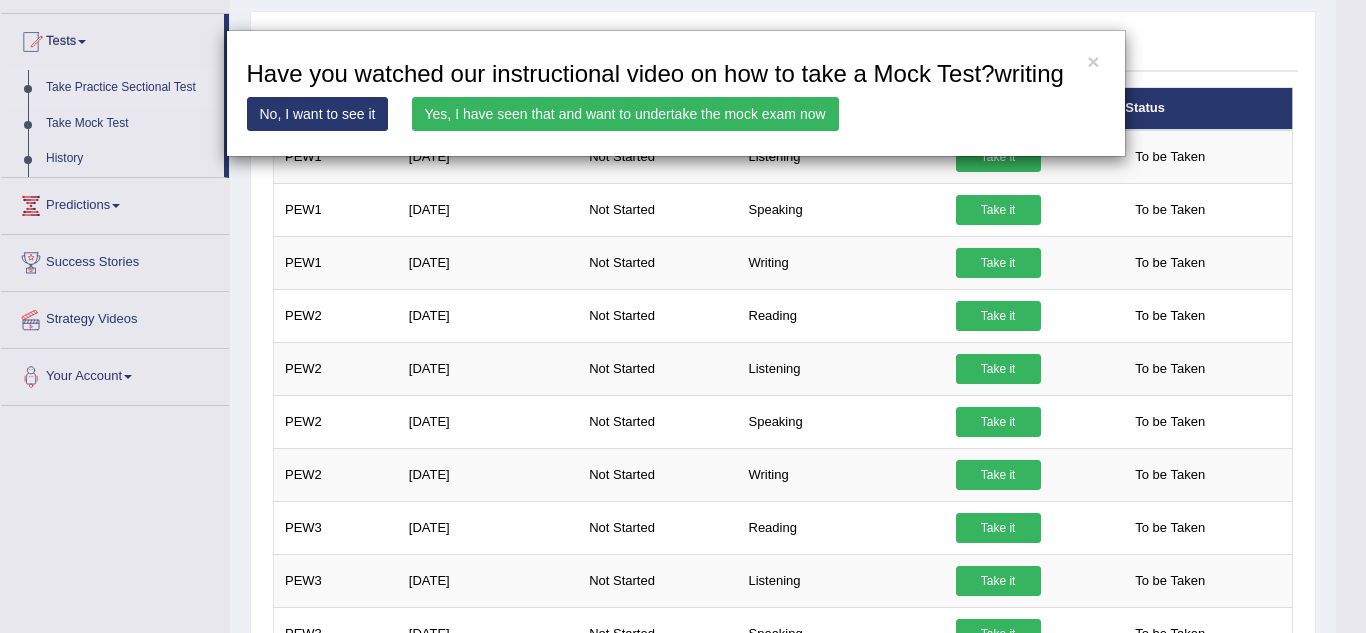 click on "Yes, I have seen that and want to undertake the mock exam now" at bounding box center (625, 114) 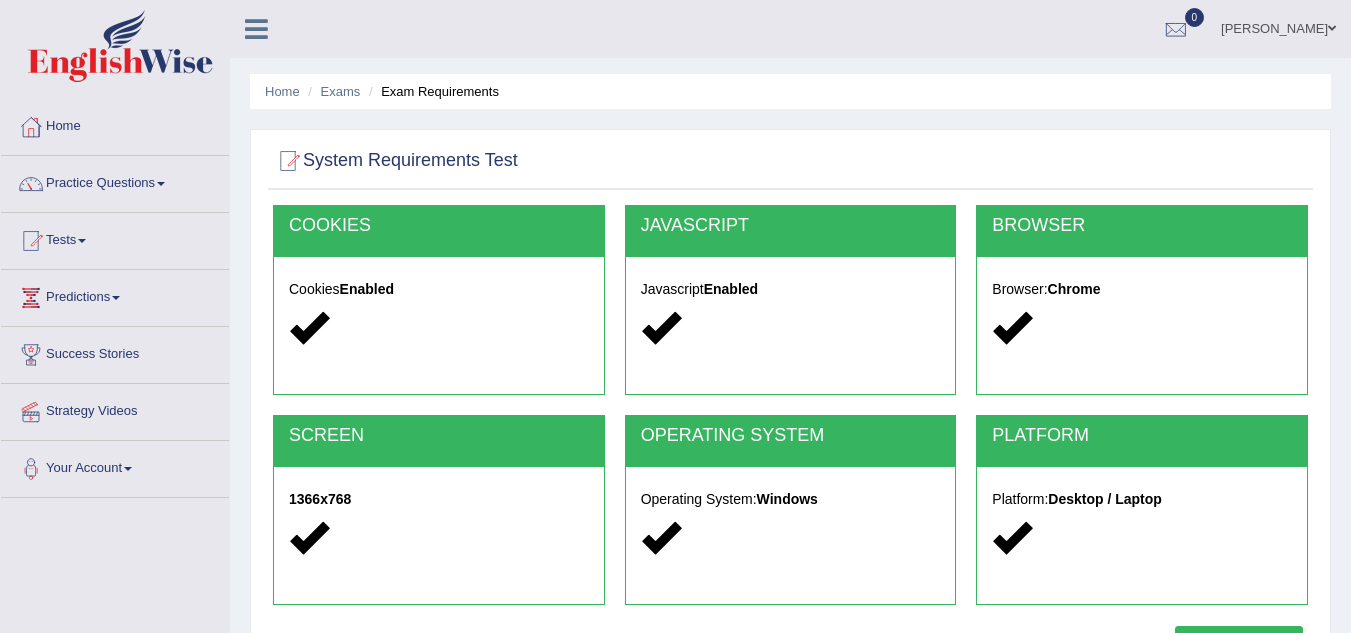 scroll, scrollTop: 417, scrollLeft: 0, axis: vertical 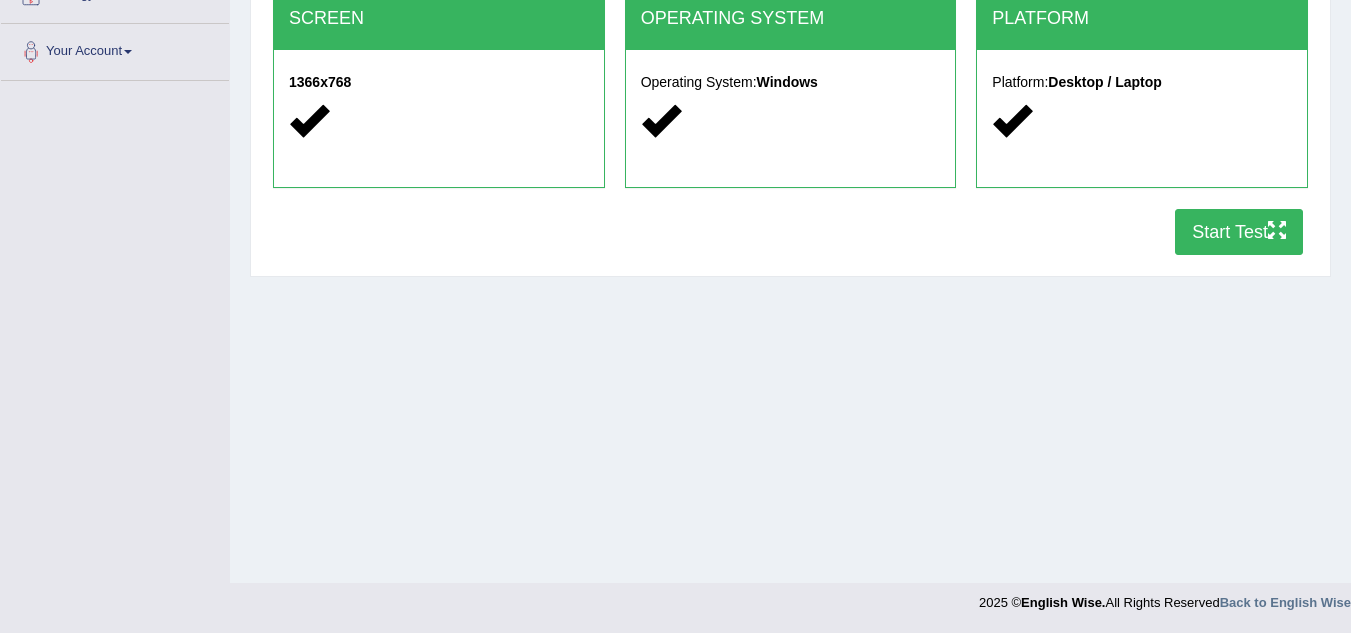 click on "Start Test" at bounding box center [1239, 232] 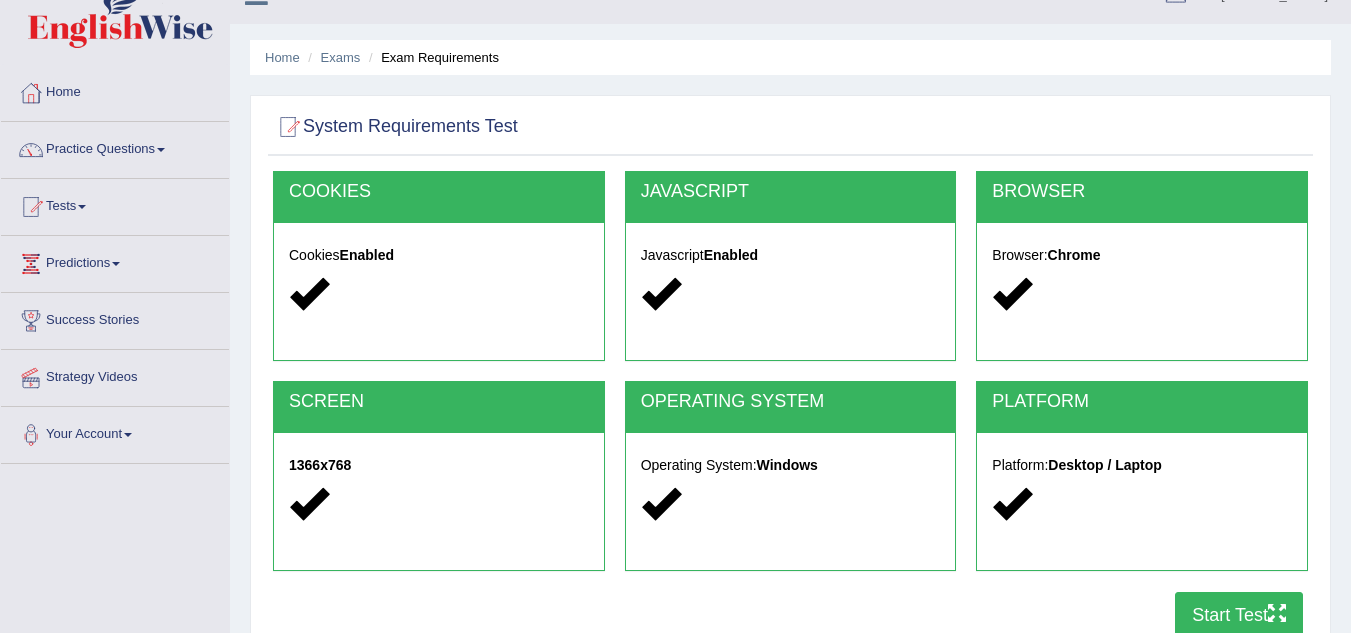 scroll, scrollTop: 0, scrollLeft: 0, axis: both 